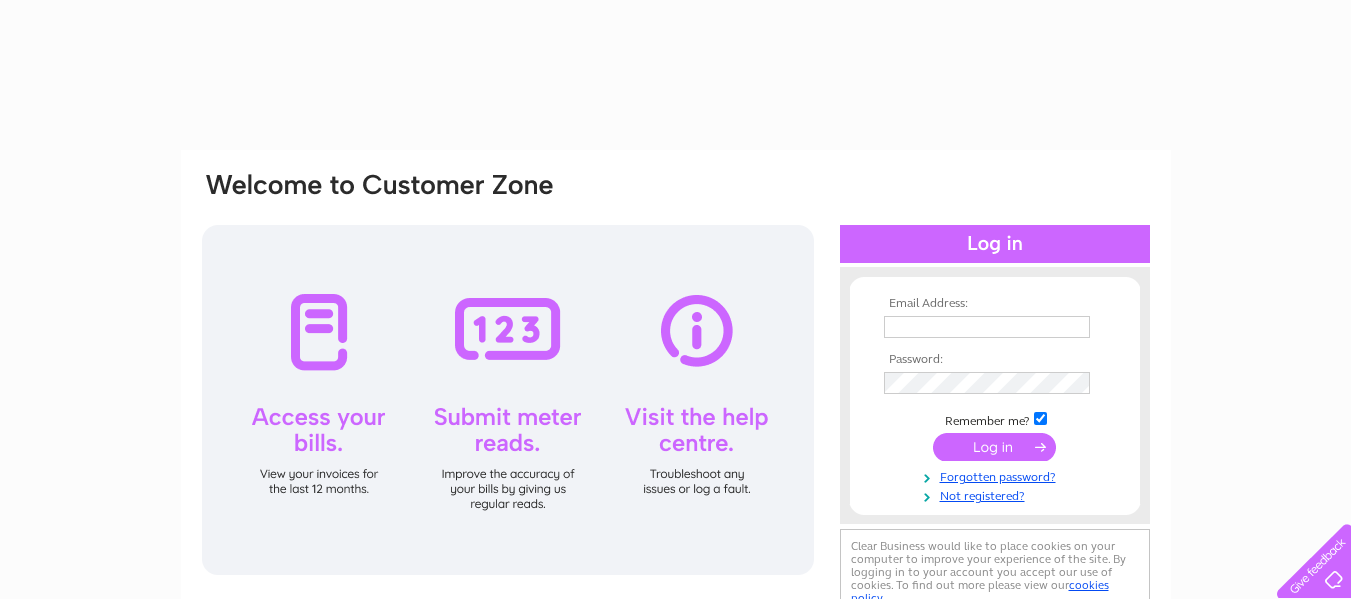 scroll, scrollTop: 0, scrollLeft: 0, axis: both 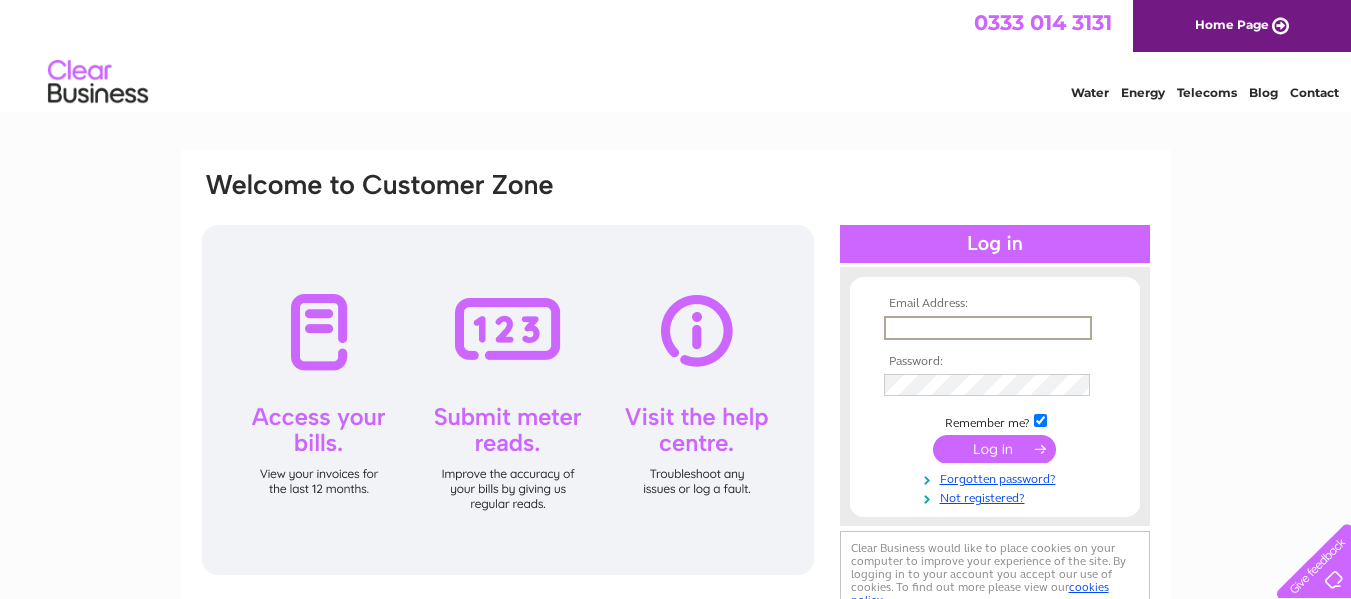 click at bounding box center (988, 328) 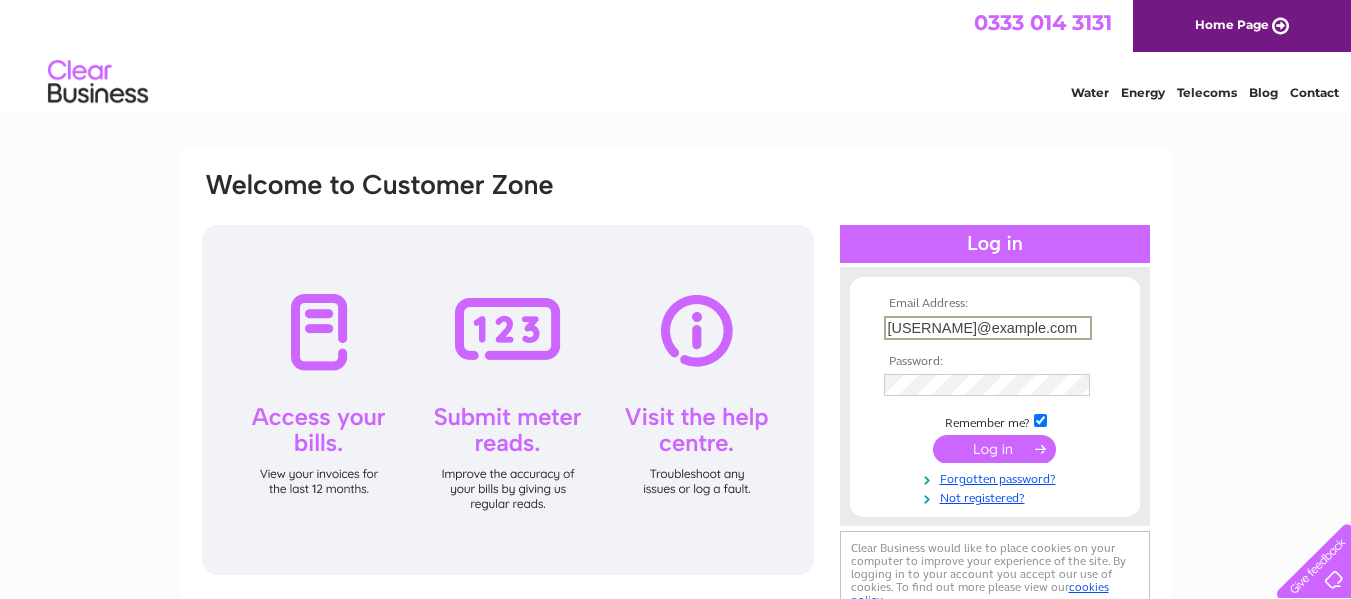 type on "naomiwallace84@hotmail.co.uk" 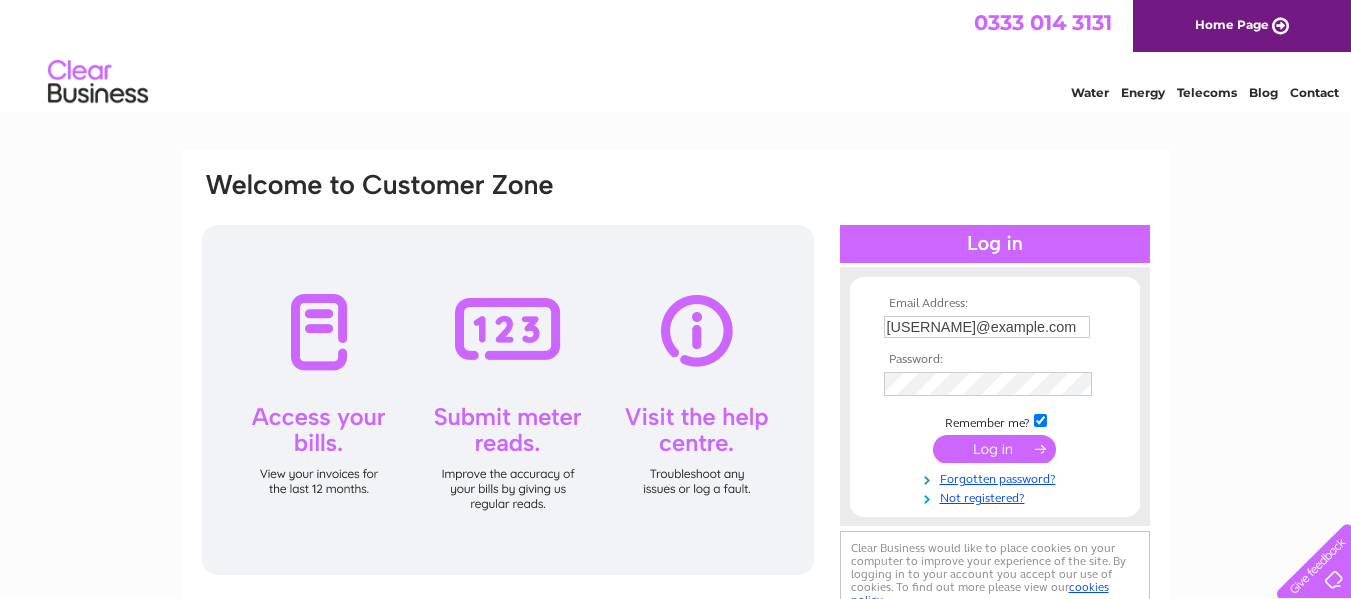 click at bounding box center (994, 449) 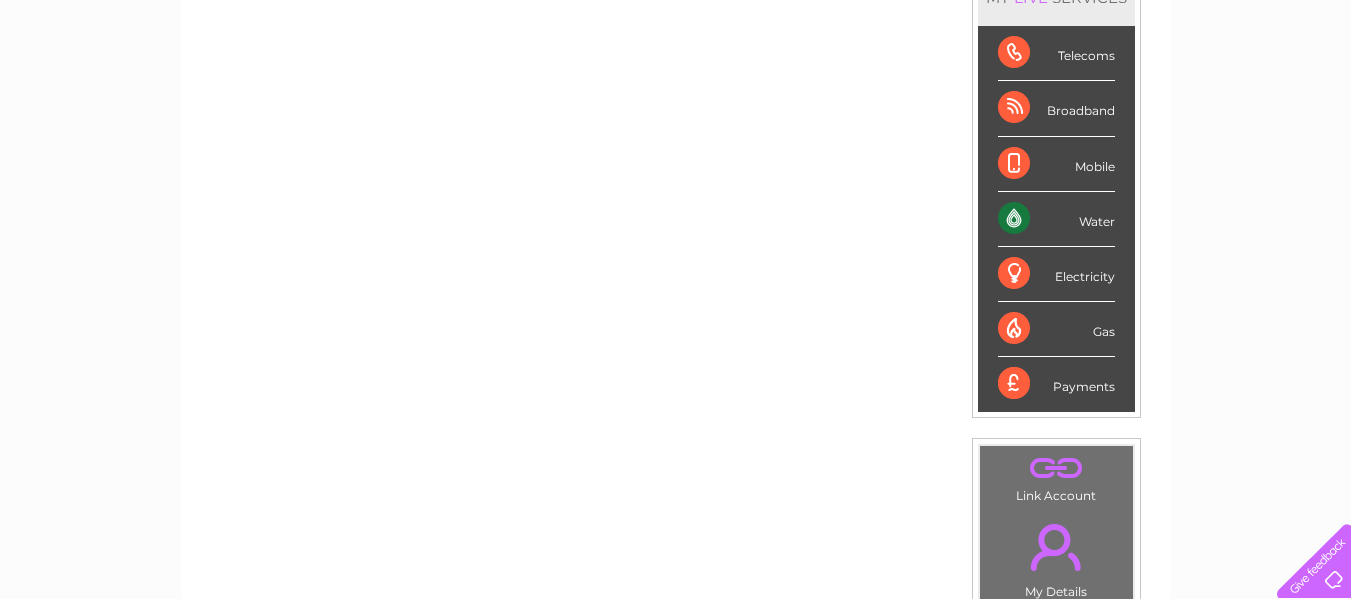 scroll, scrollTop: 400, scrollLeft: 0, axis: vertical 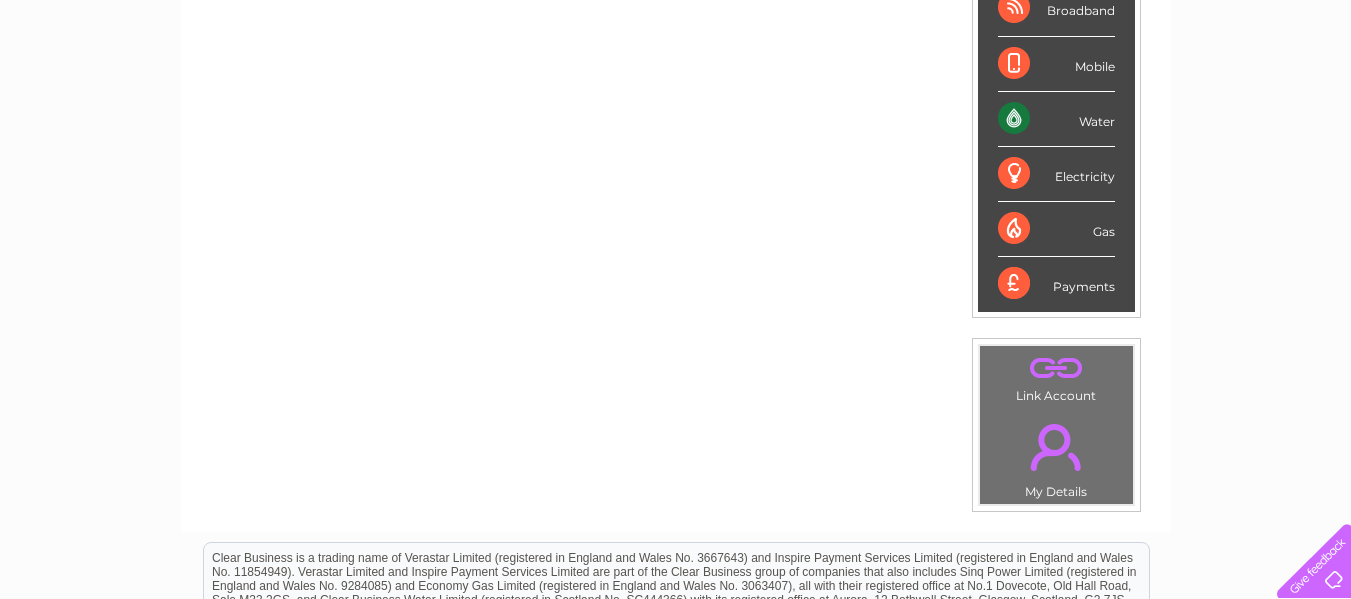click on "Payments" at bounding box center (1056, 284) 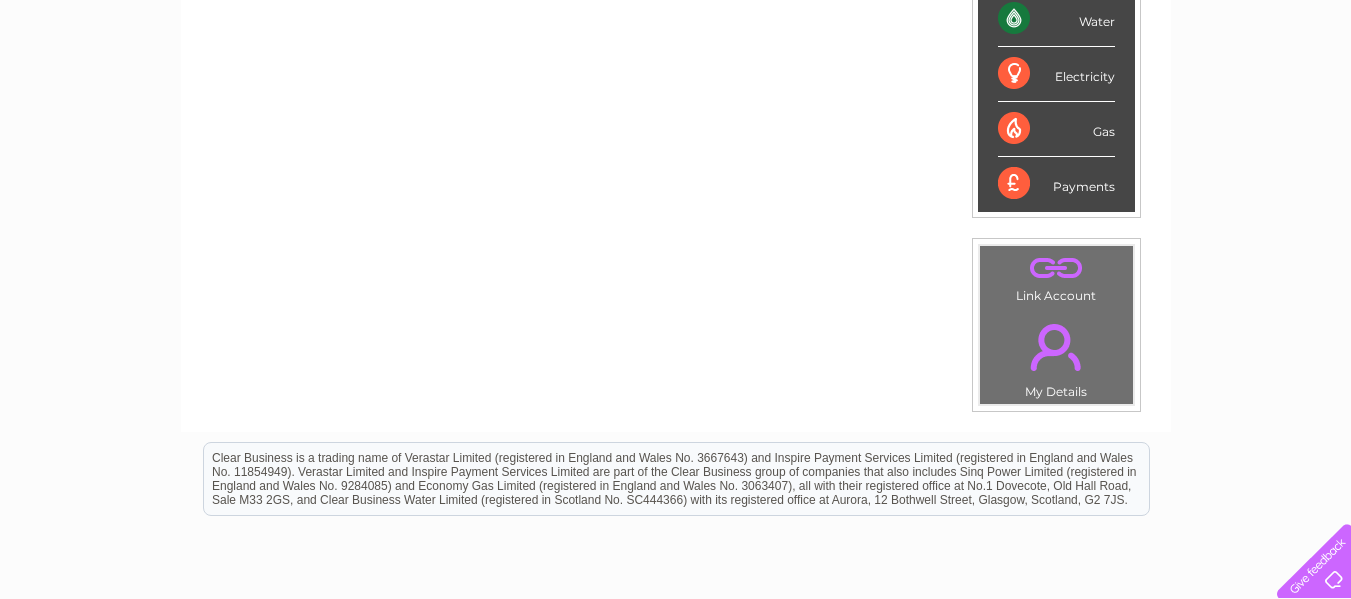 scroll, scrollTop: 200, scrollLeft: 0, axis: vertical 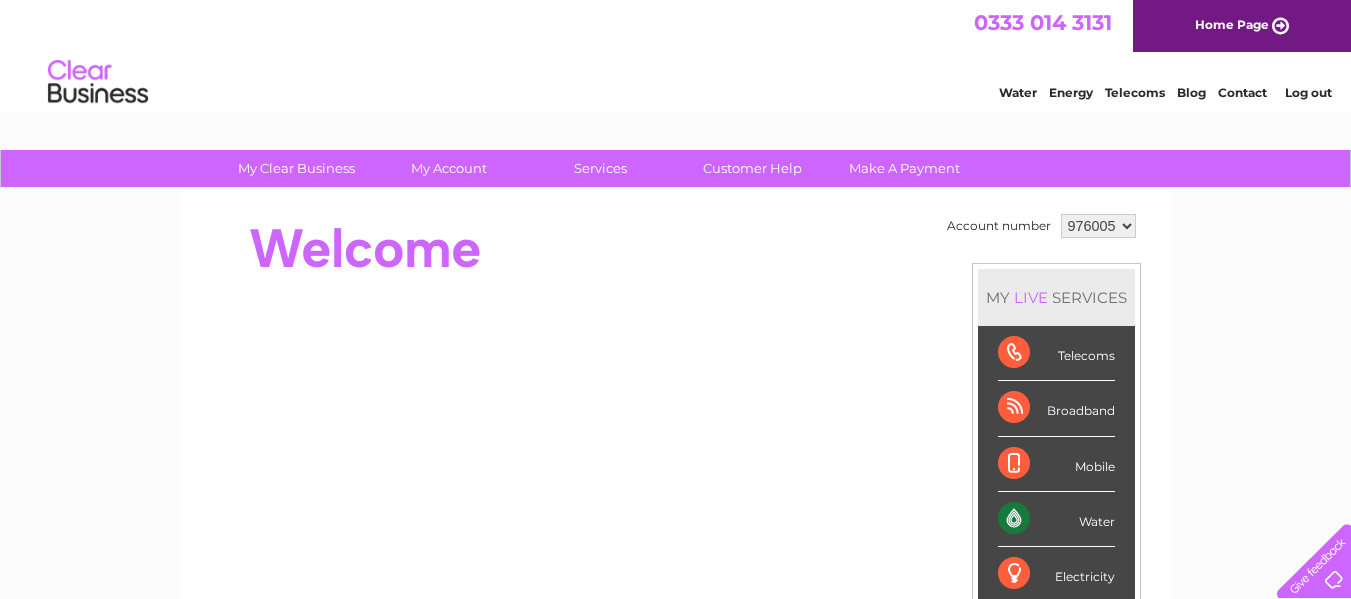 click on "Log out" at bounding box center (1308, 92) 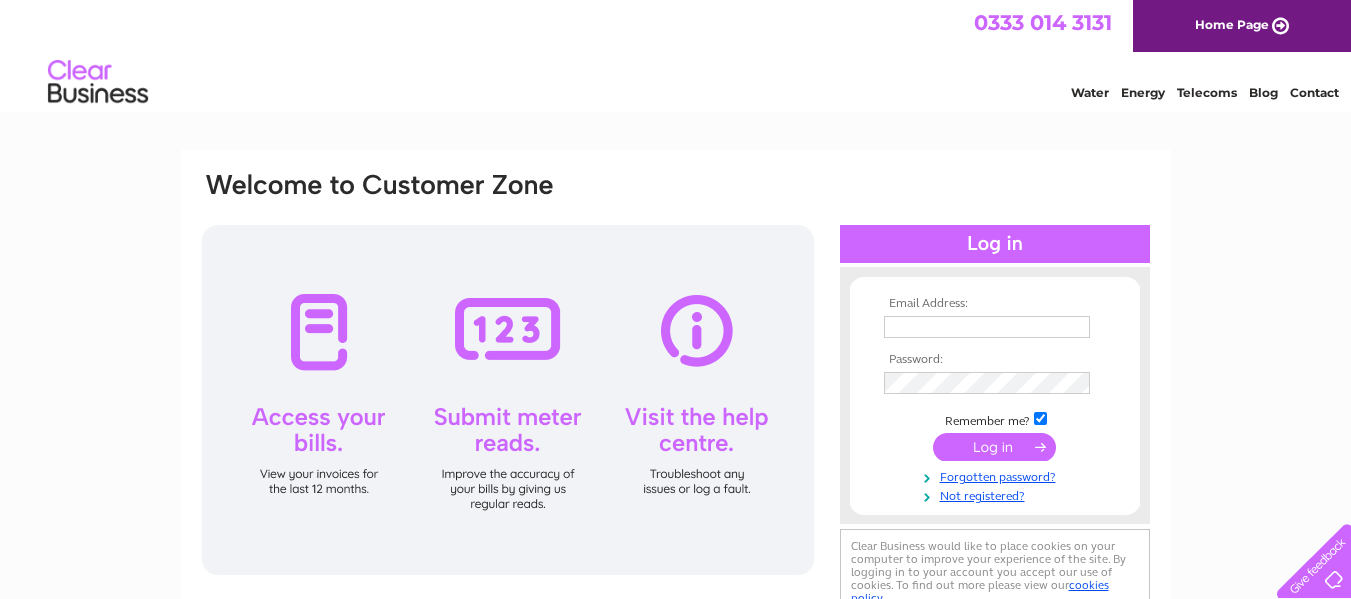 scroll, scrollTop: 0, scrollLeft: 0, axis: both 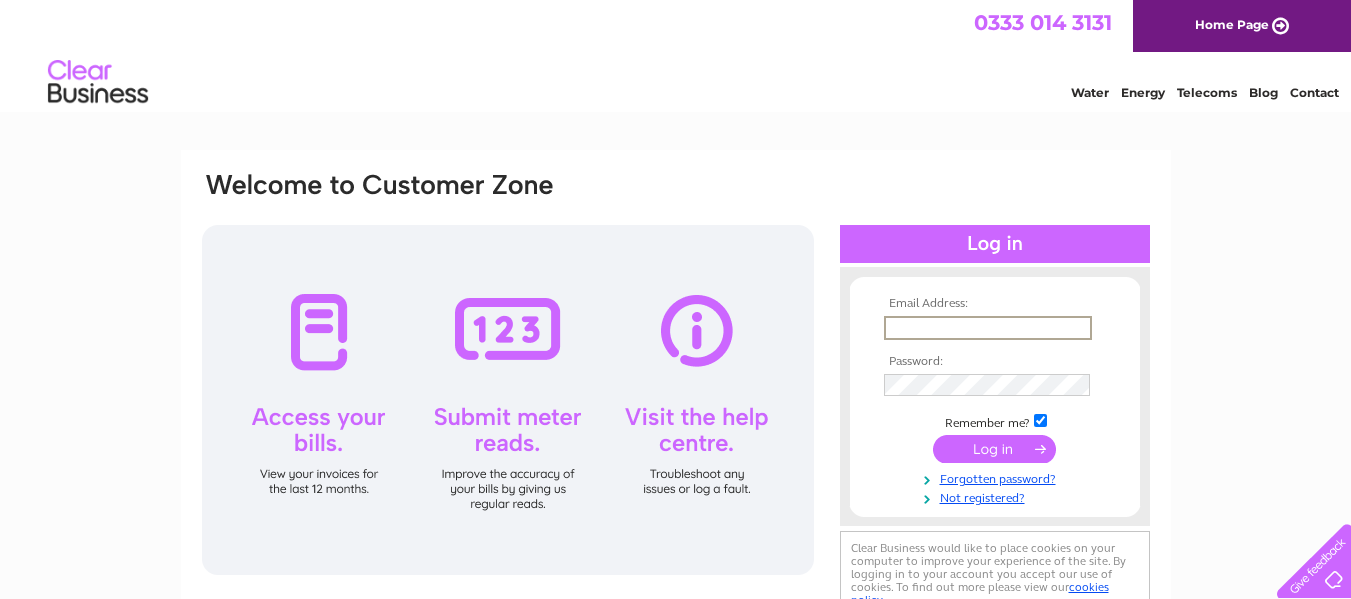 click at bounding box center (988, 328) 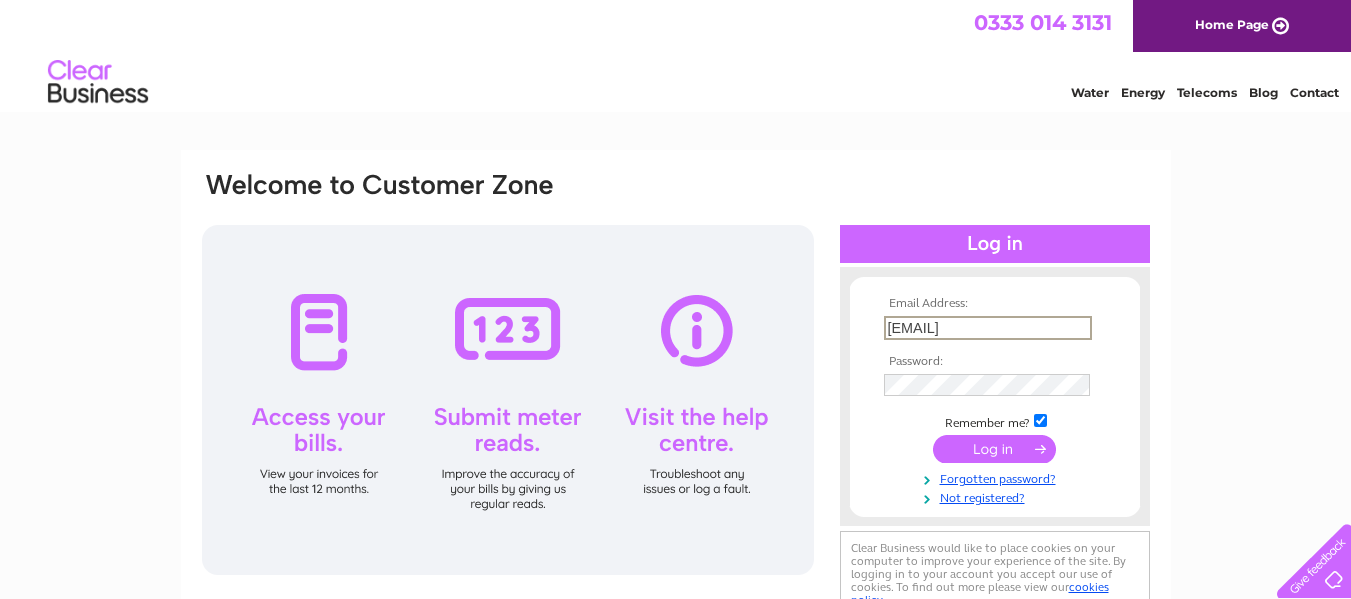 type on "naomiwallace84@hotmail.co.uk" 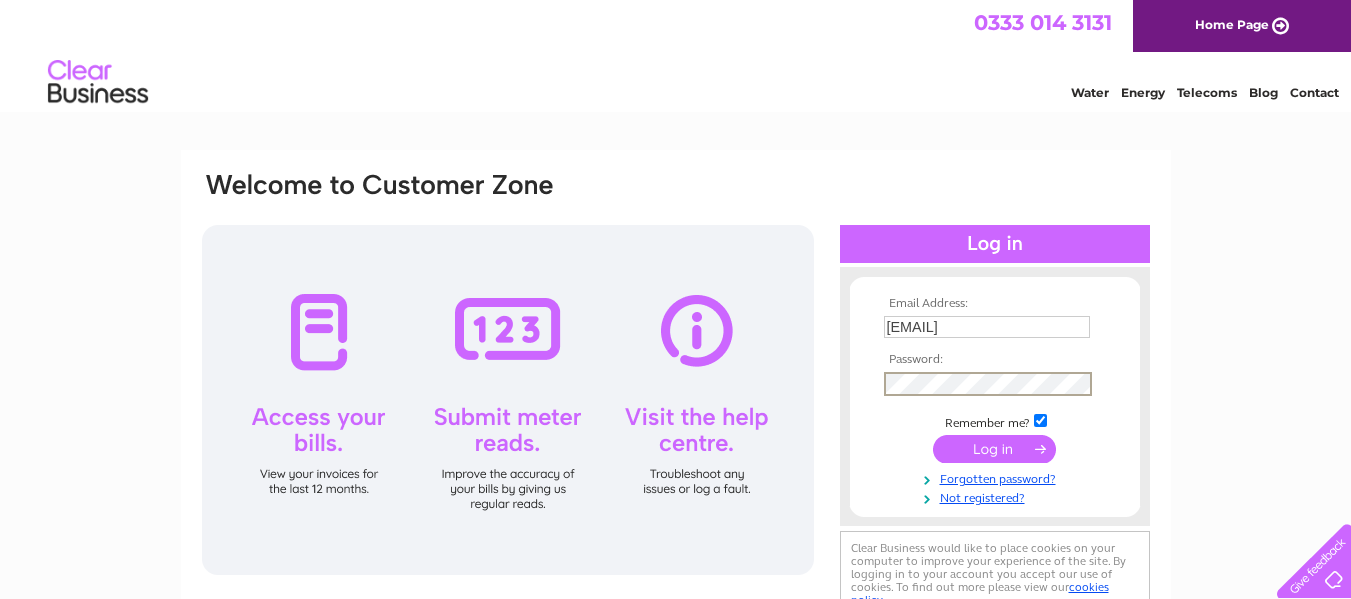 click on "Email Address:
naomiwallace84@hotmail.co.uk
Password:" at bounding box center [676, 396] 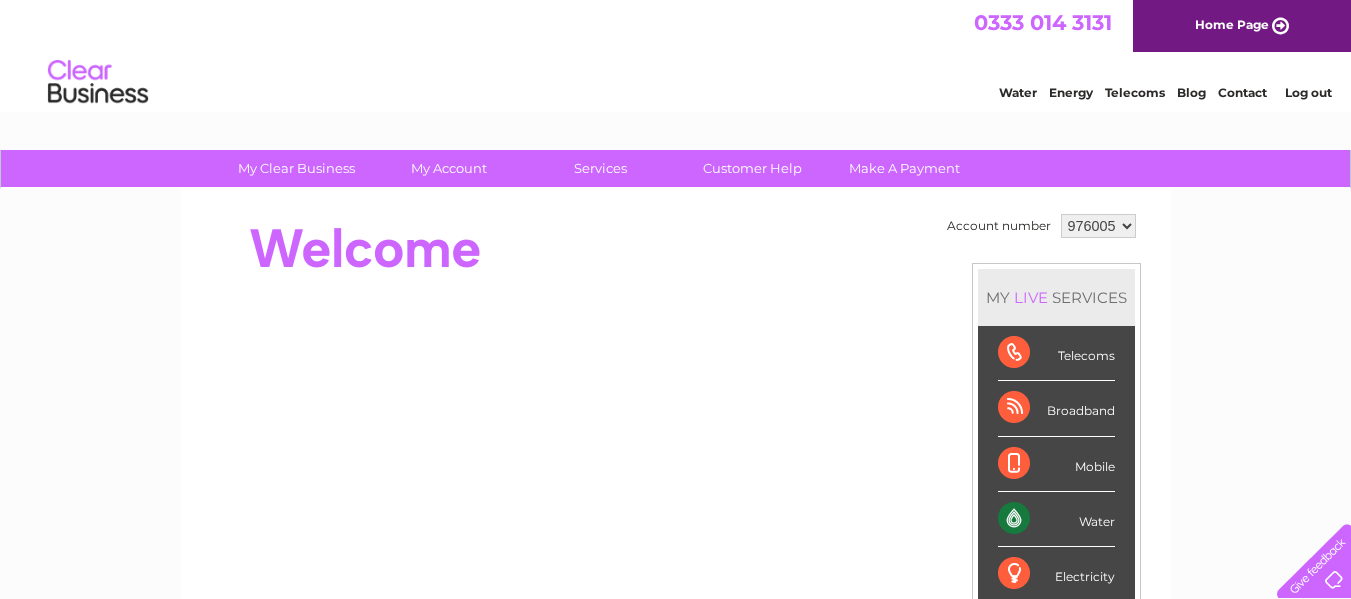 scroll, scrollTop: 0, scrollLeft: 0, axis: both 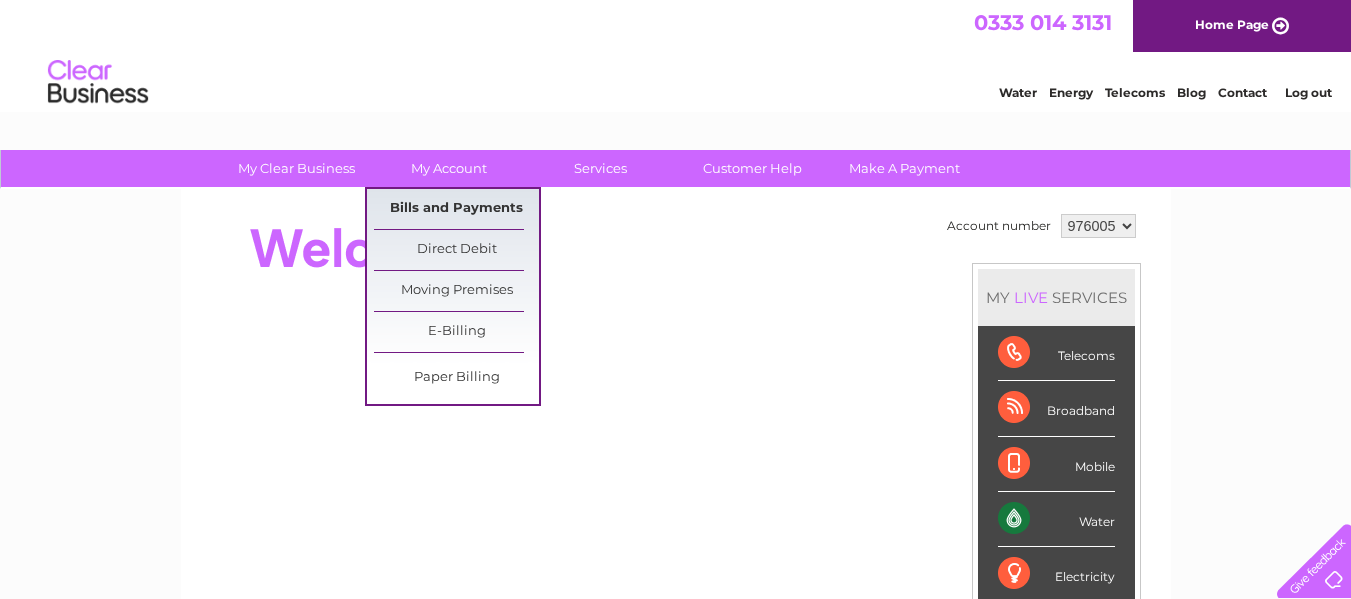 click on "Bills and Payments" at bounding box center [456, 209] 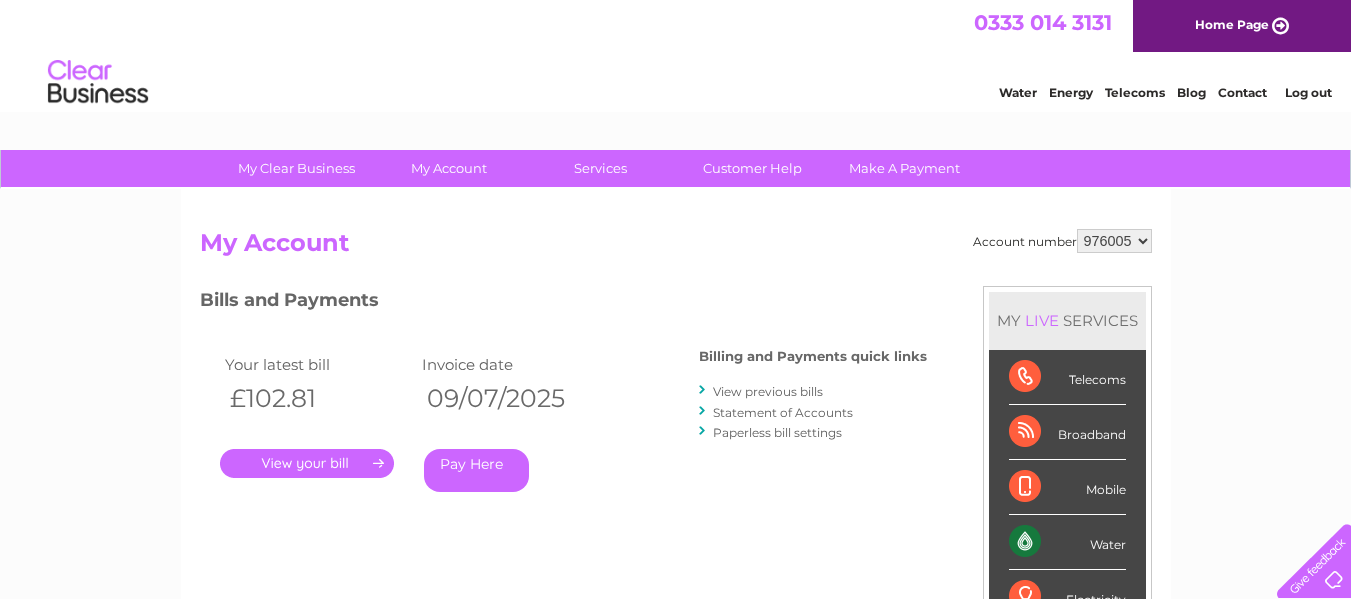 scroll, scrollTop: 0, scrollLeft: 0, axis: both 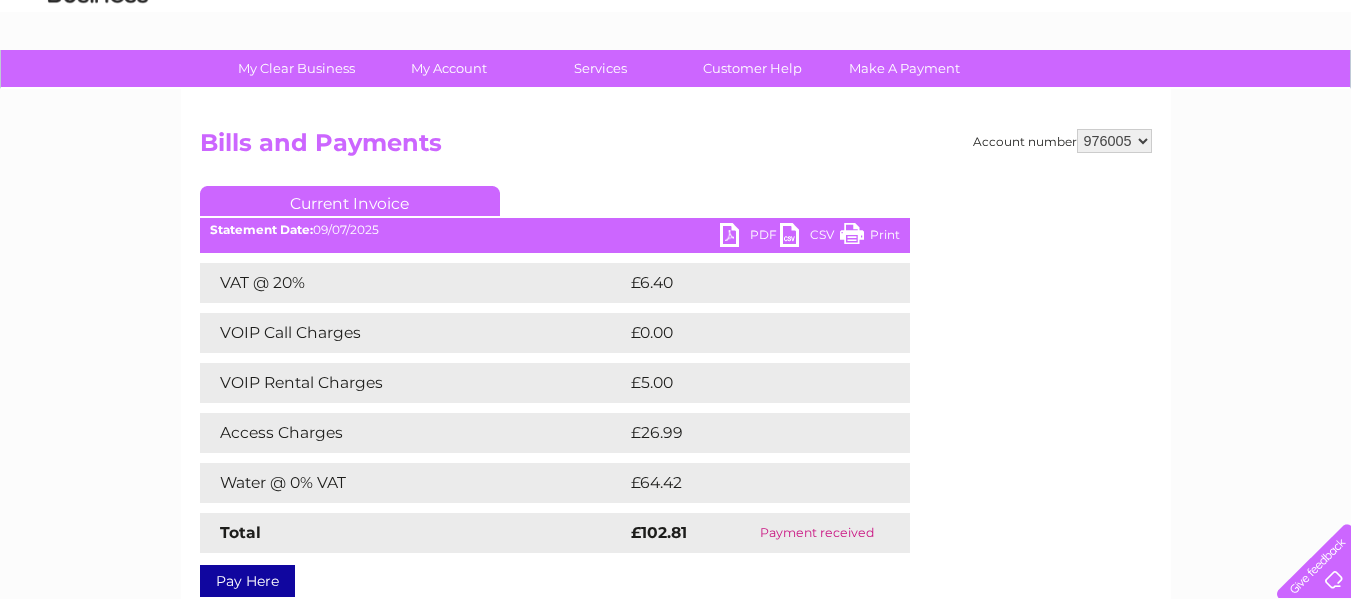 click on "PDF" at bounding box center [750, 237] 